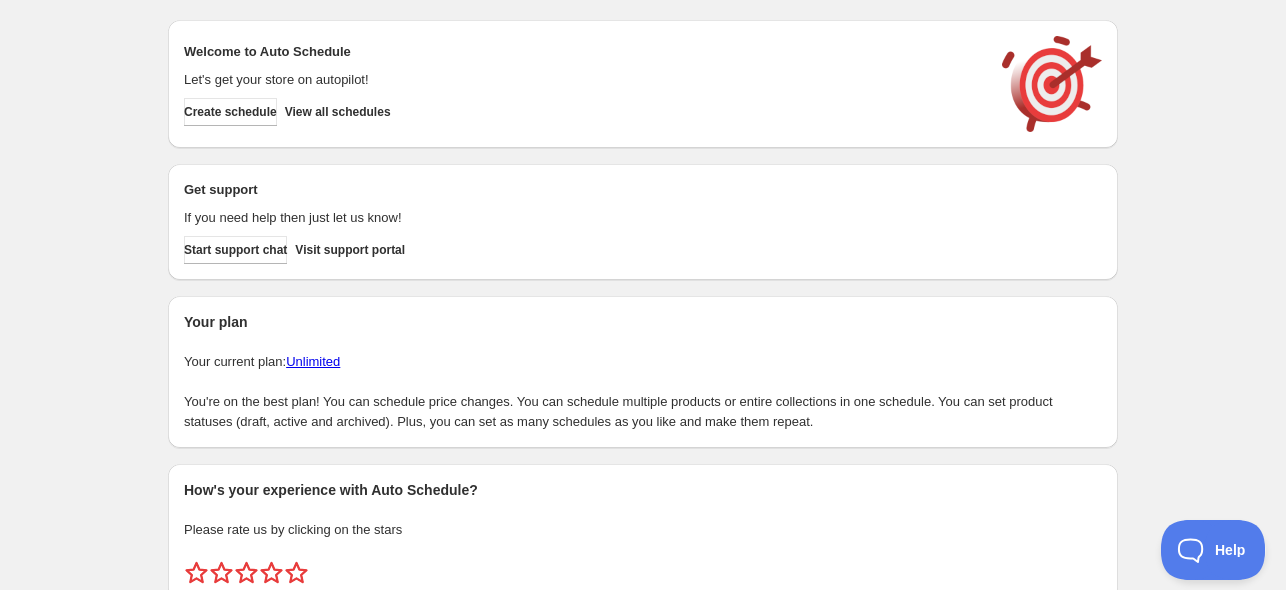 scroll, scrollTop: 0, scrollLeft: 0, axis: both 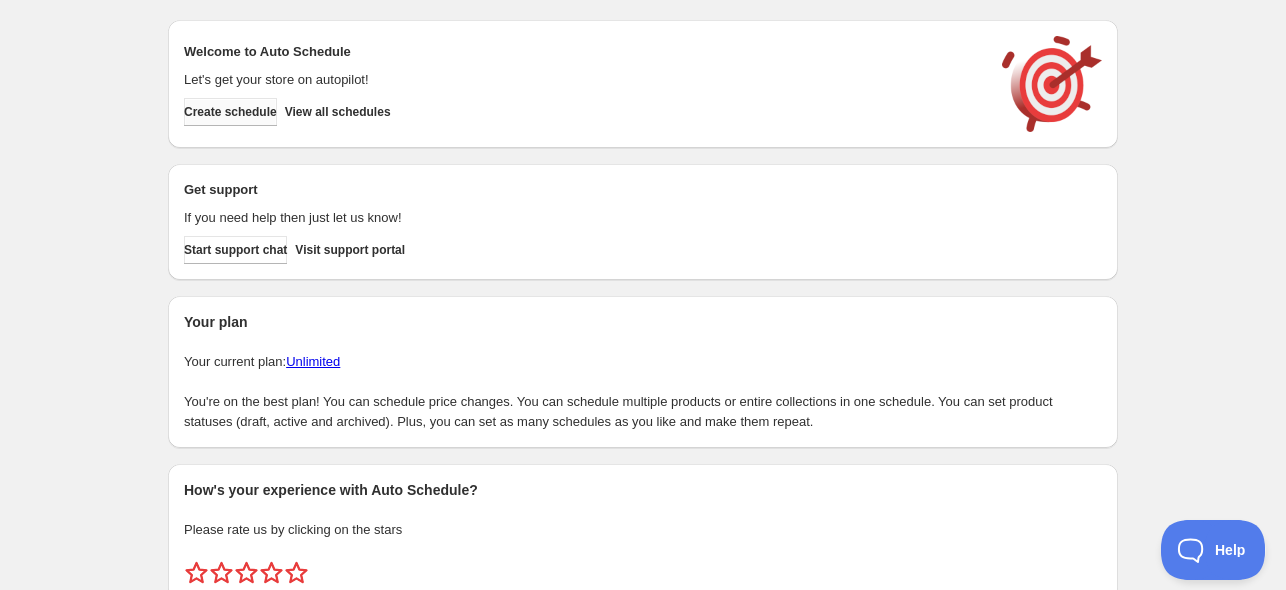 click on "Create schedule" at bounding box center (230, 112) 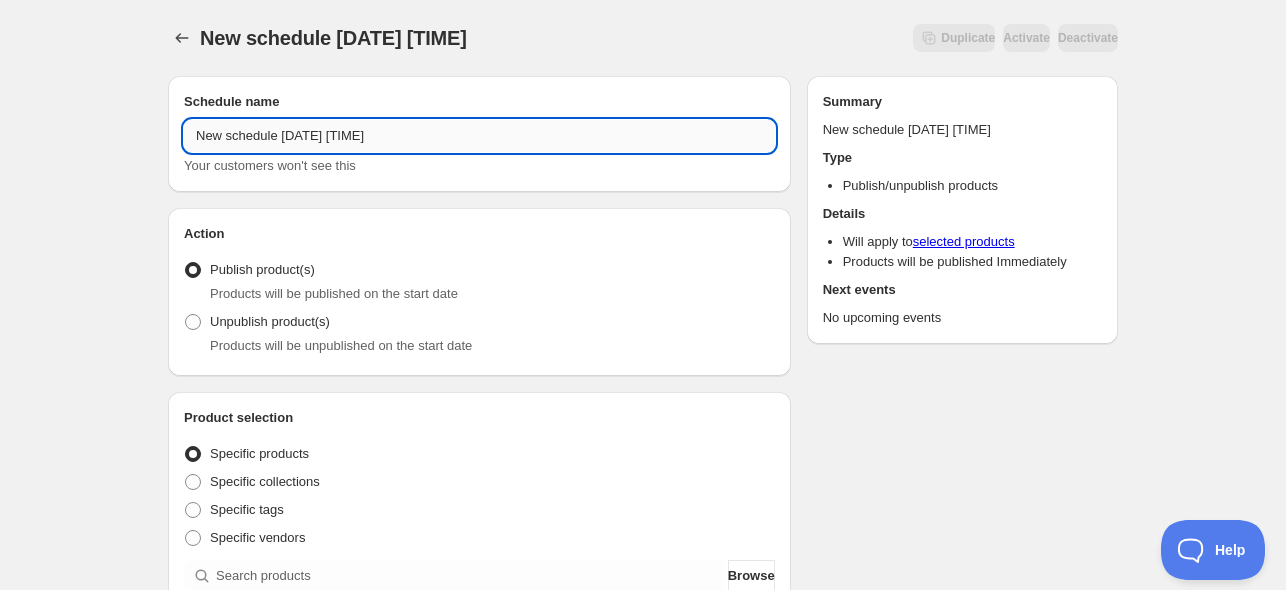 click on "New schedule [DATE] [TIME]" at bounding box center (479, 136) 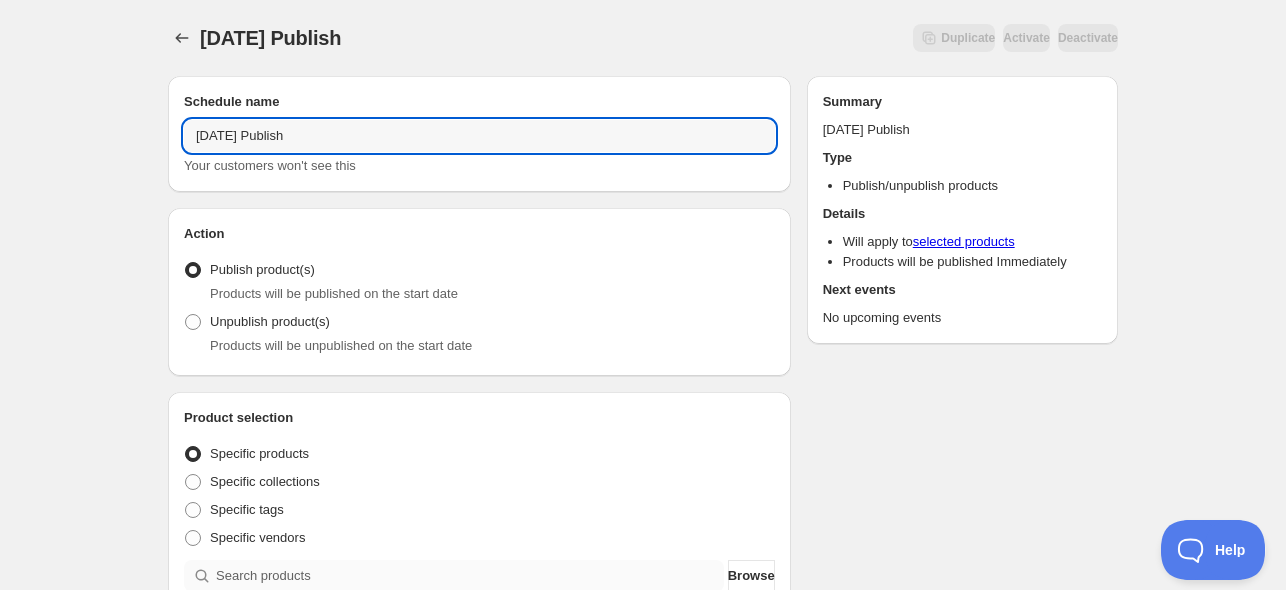 scroll, scrollTop: 166, scrollLeft: 0, axis: vertical 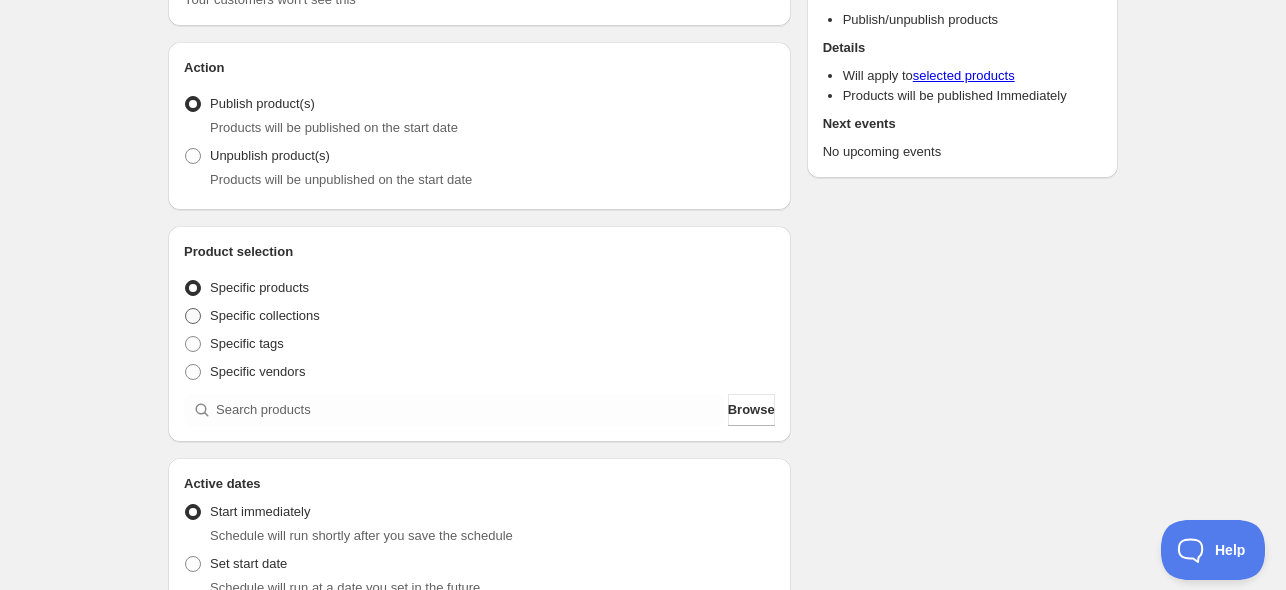 type on "[DATE] Publish" 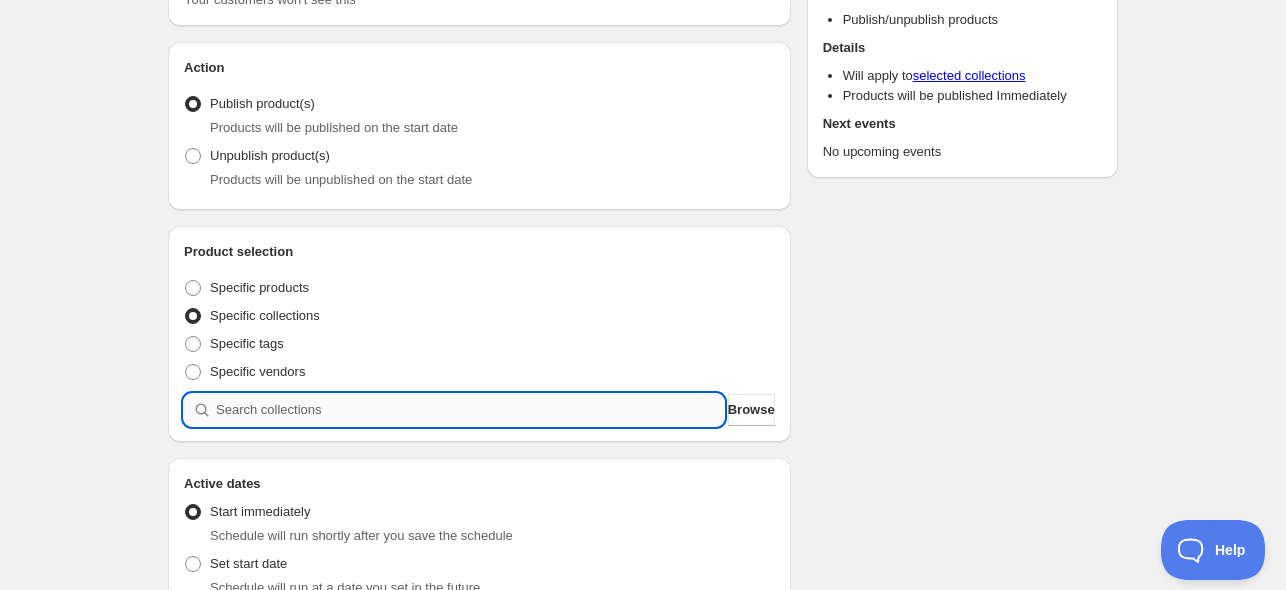 click at bounding box center [470, 410] 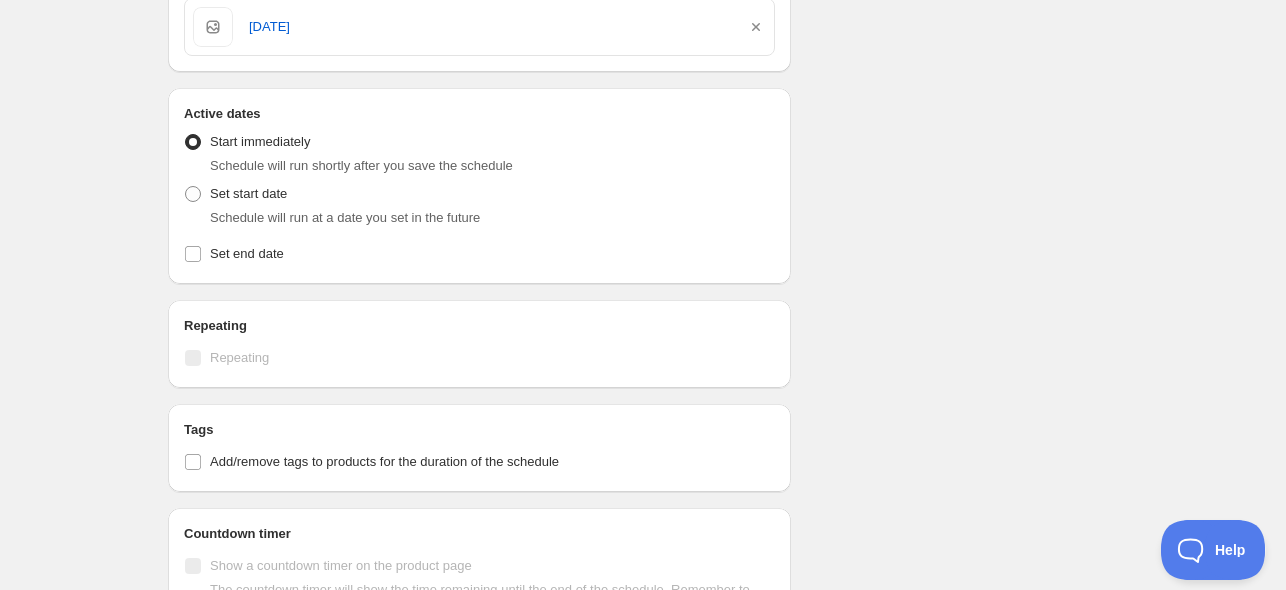 scroll, scrollTop: 666, scrollLeft: 0, axis: vertical 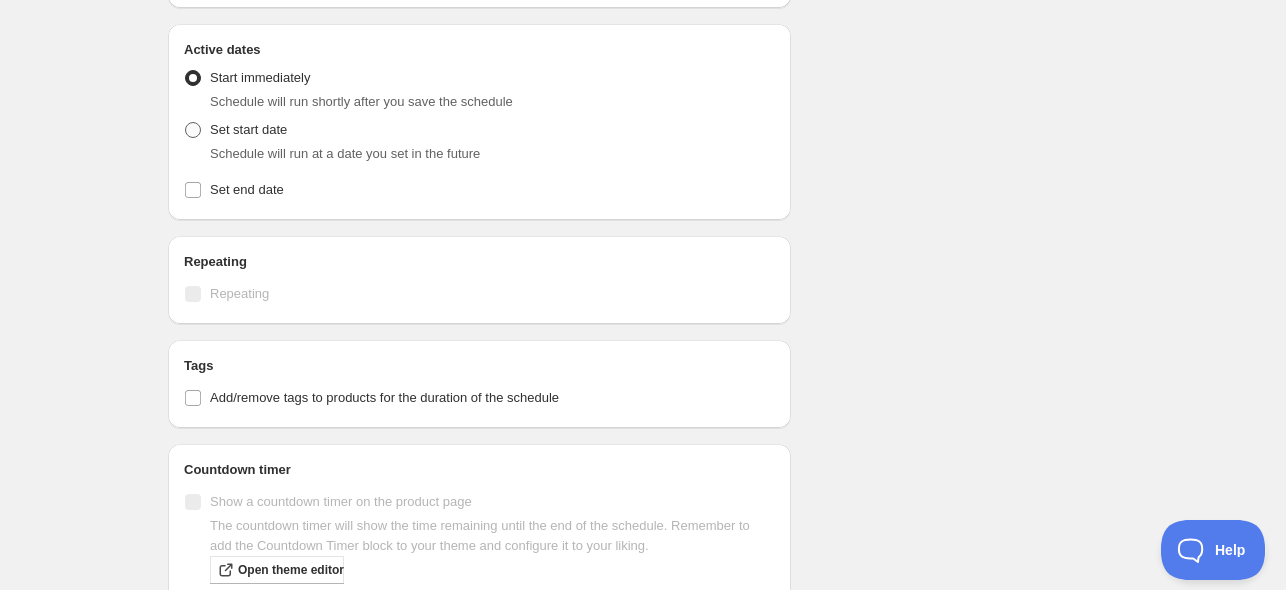 click on "Set start date" at bounding box center (248, 129) 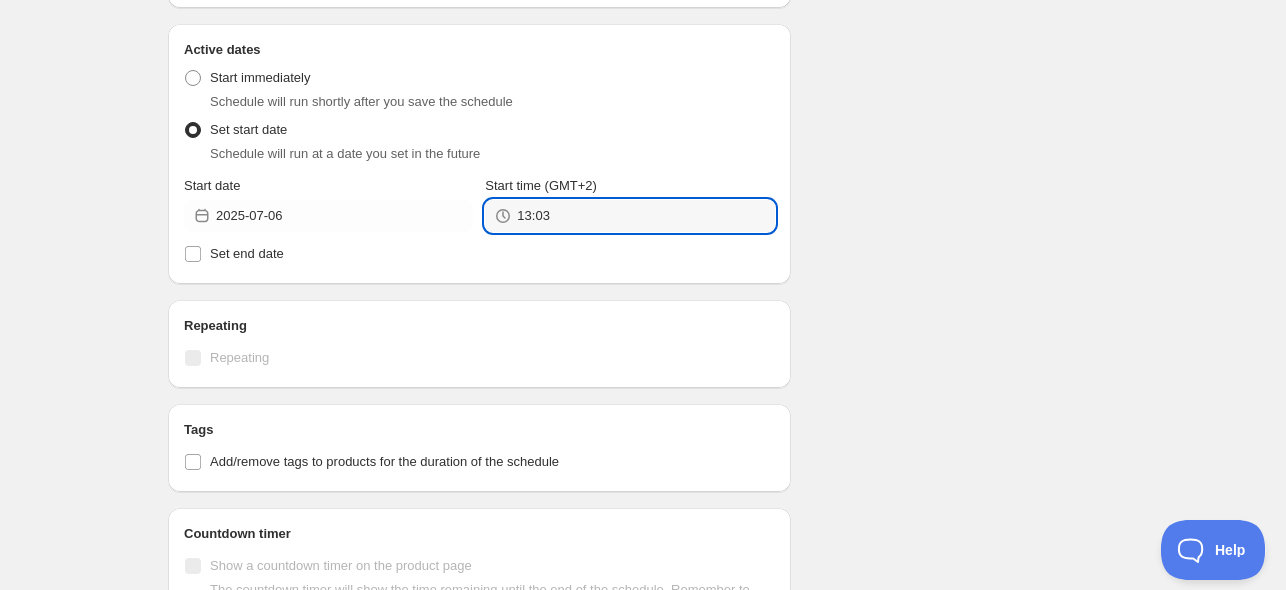 click on "13:03" at bounding box center (645, 216) 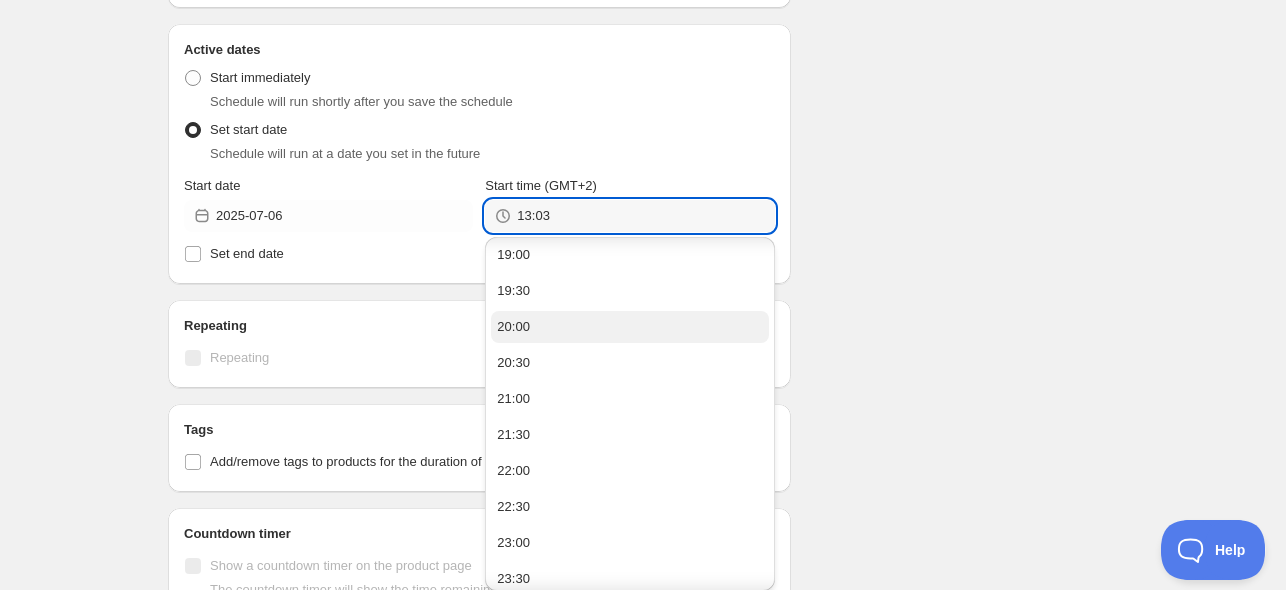 scroll, scrollTop: 445, scrollLeft: 0, axis: vertical 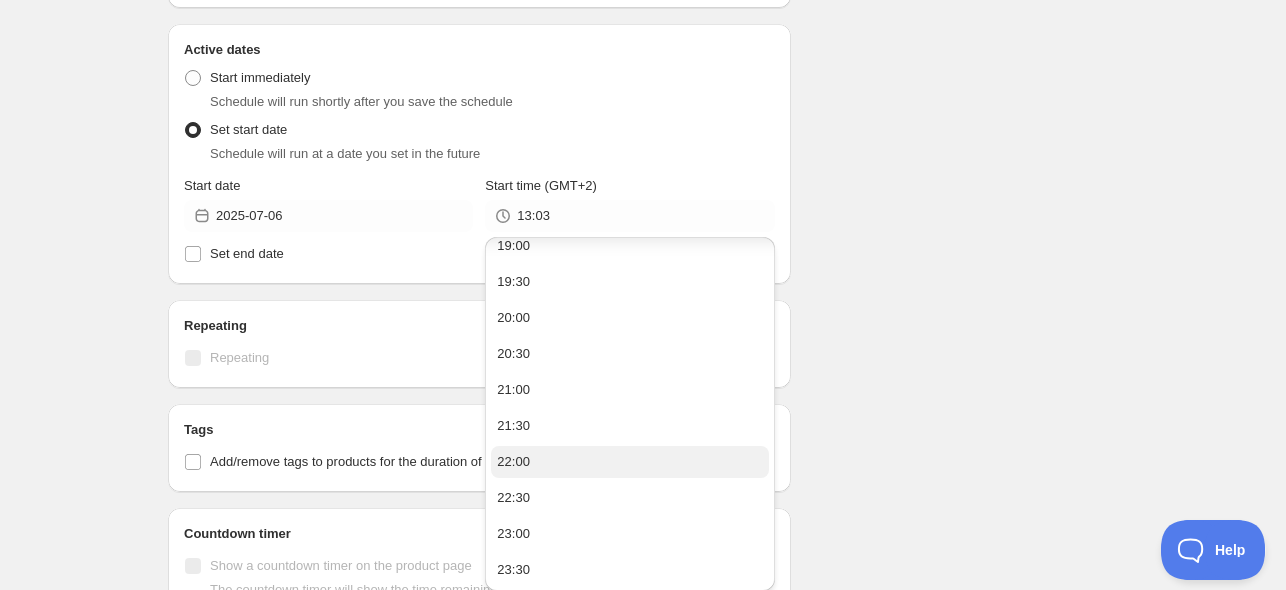 click on "22:00" at bounding box center [629, 462] 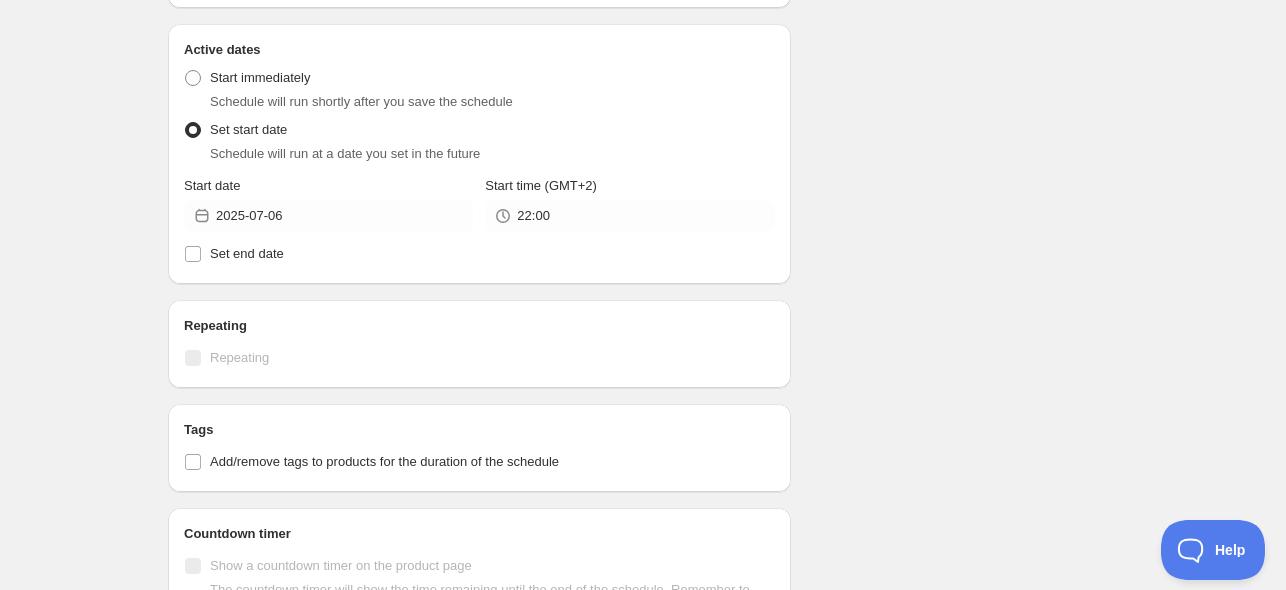 click on "Schedule name [DATE] Publish Your customers won't see this Action Action Publish product(s) Products will be published on the start date Unpublish product(s) Products will be unpublished on the start date Product selection Entity type Specific products Specific collections Specific tags Specific vendors Browse [DATE] Active dates Active Date Type Start immediately Schedule will run shortly after you save the schedule Set start date Schedule will run at a date you set in the future Start date [DATE] Start time (GMT+2) [TIME] Set end date Repeating Repeating Ok Cancel Every 1 Date range Days Weeks Months Years Days Ends Never On specific date After a number of occurances Tags Add/remove tags to products for the duration of the schedule Countdown timer Show a countdown timer on the product page The countdown timer will show the time remaining until the end of the schedule. Remember to add the Countdown Timer block to your theme and configure it to your liking. Open theme editor Anything else?" at bounding box center (479, 156) 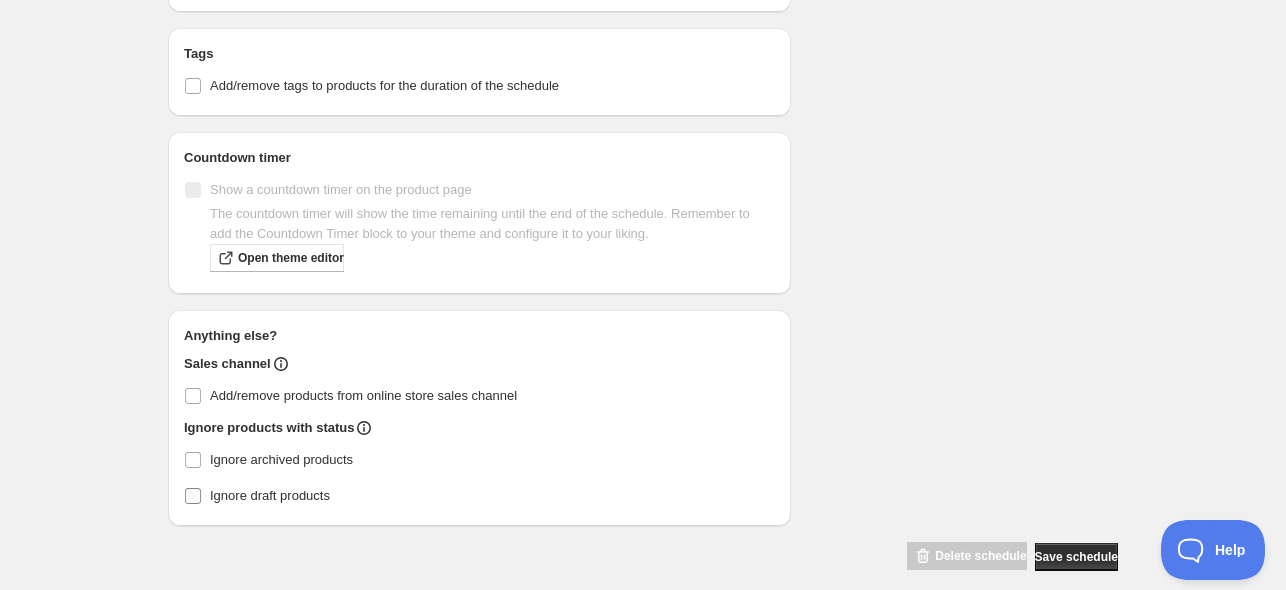 scroll, scrollTop: 1061, scrollLeft: 0, axis: vertical 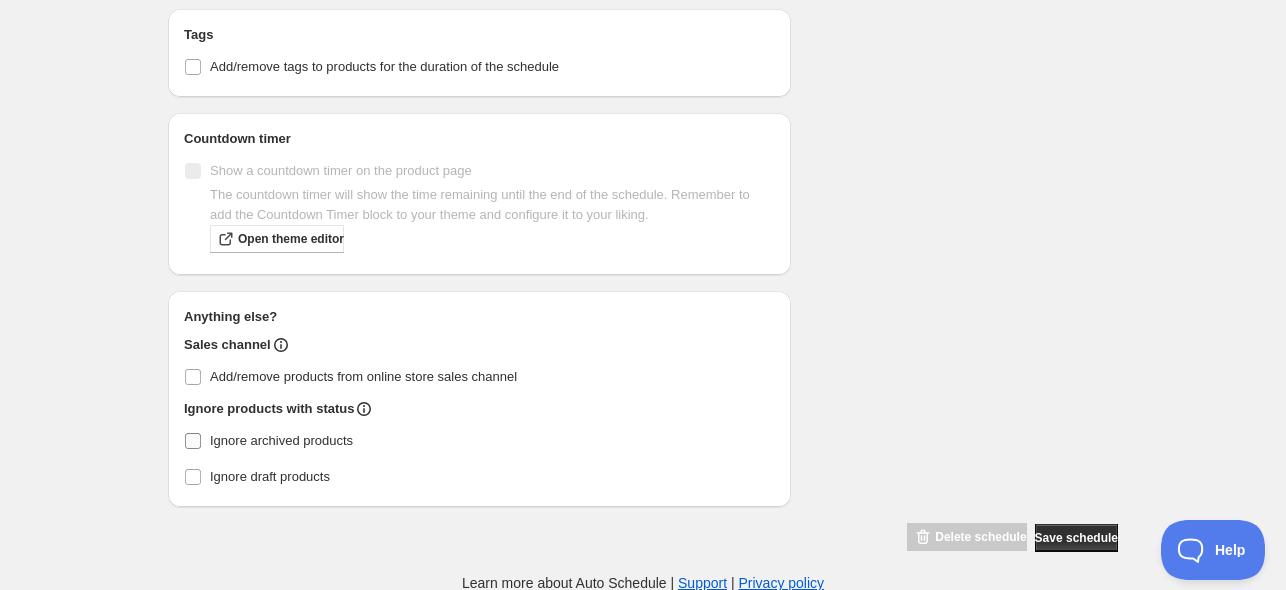 click on "Ignore archived products" at bounding box center (281, 440) 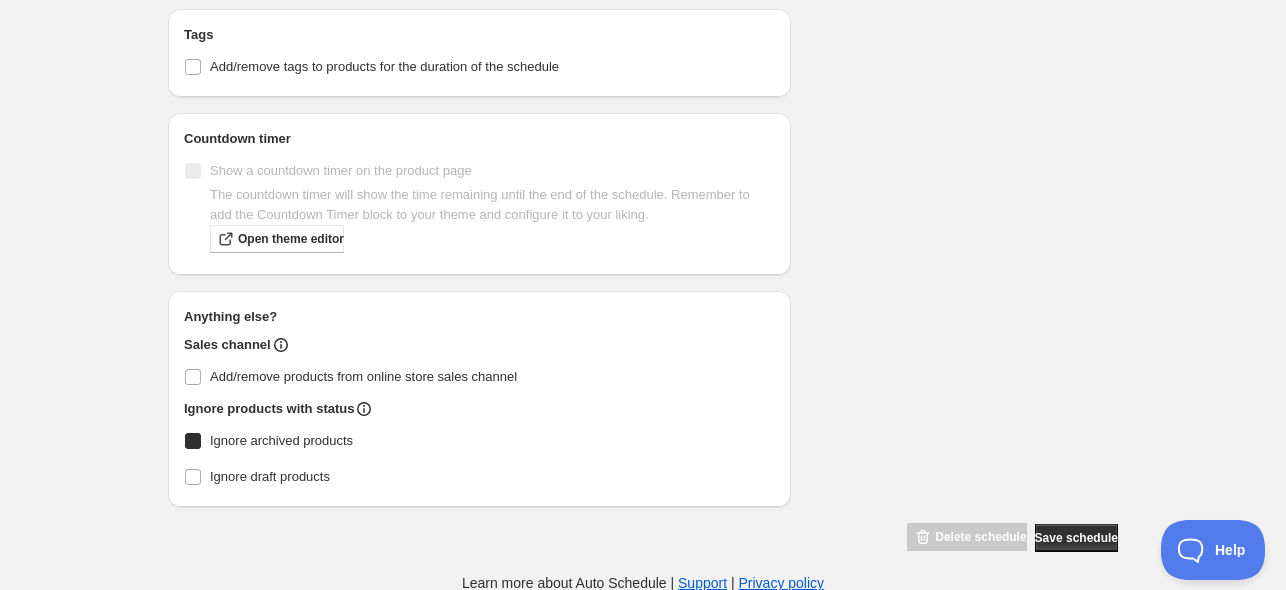 checkbox on "true" 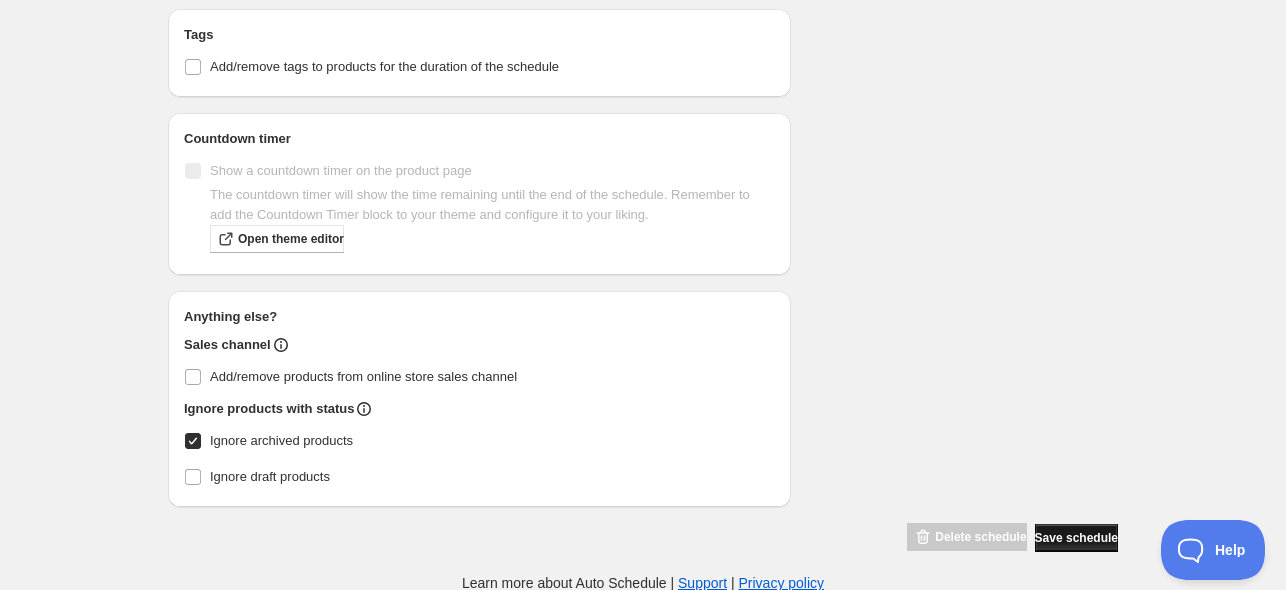 click on "Save schedule" at bounding box center (966, 537) 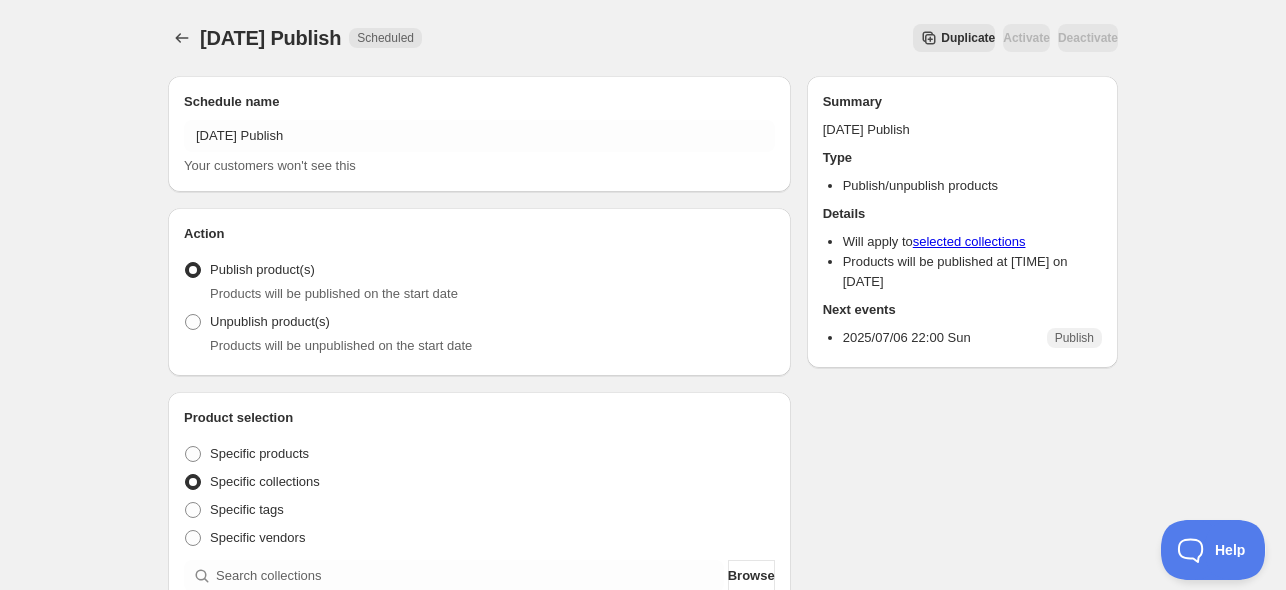 scroll, scrollTop: 166, scrollLeft: 0, axis: vertical 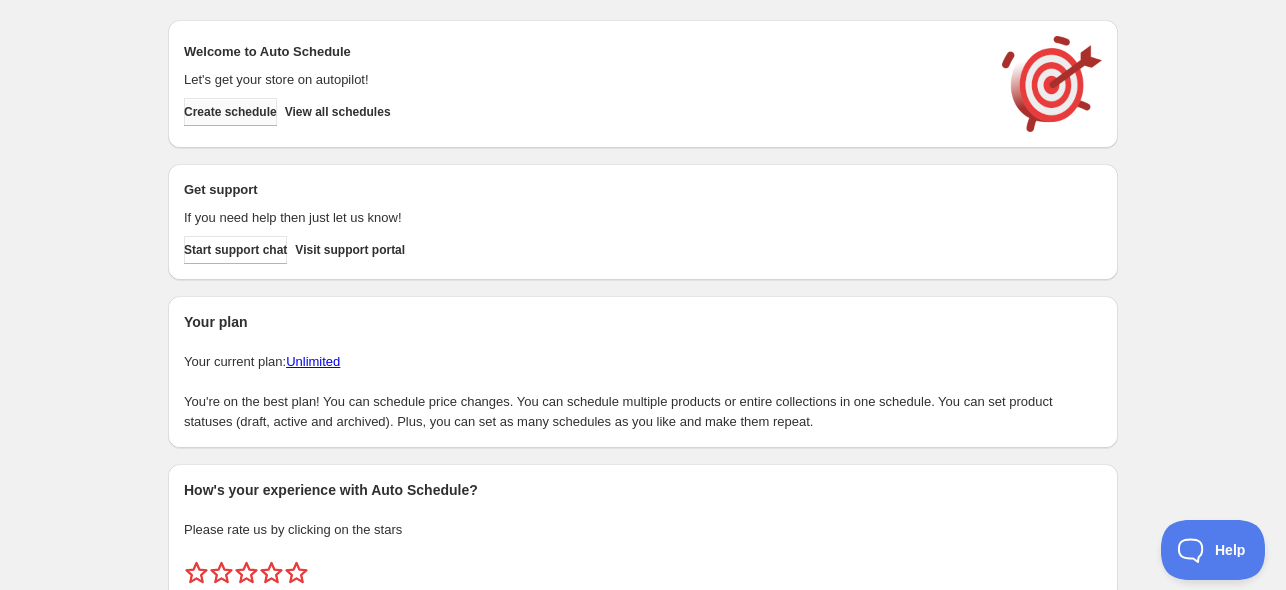click on "Create schedule" at bounding box center [230, 112] 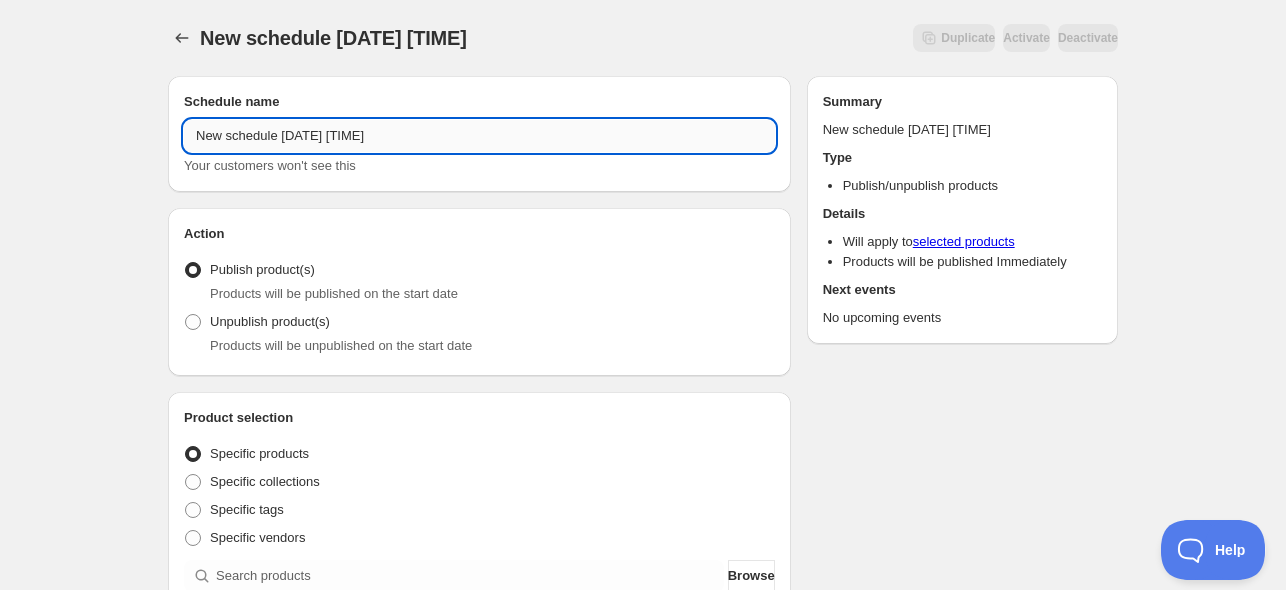 click on "New schedule [DATE] [TIME]" at bounding box center (479, 136) 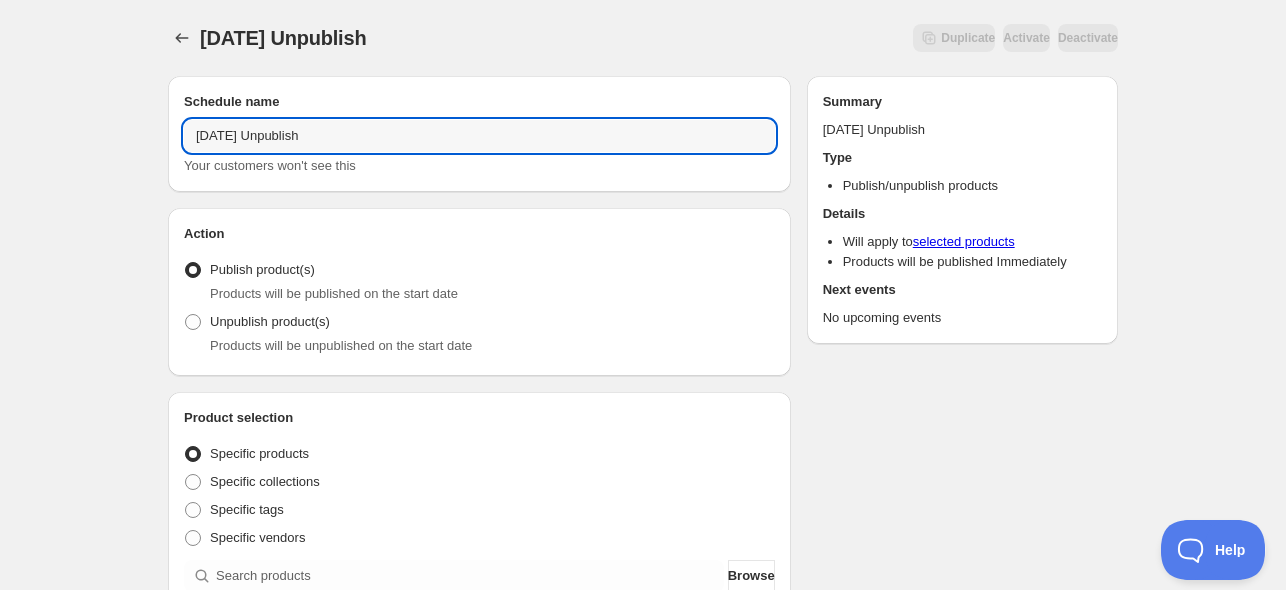 type on "[DATE] Unpublish" 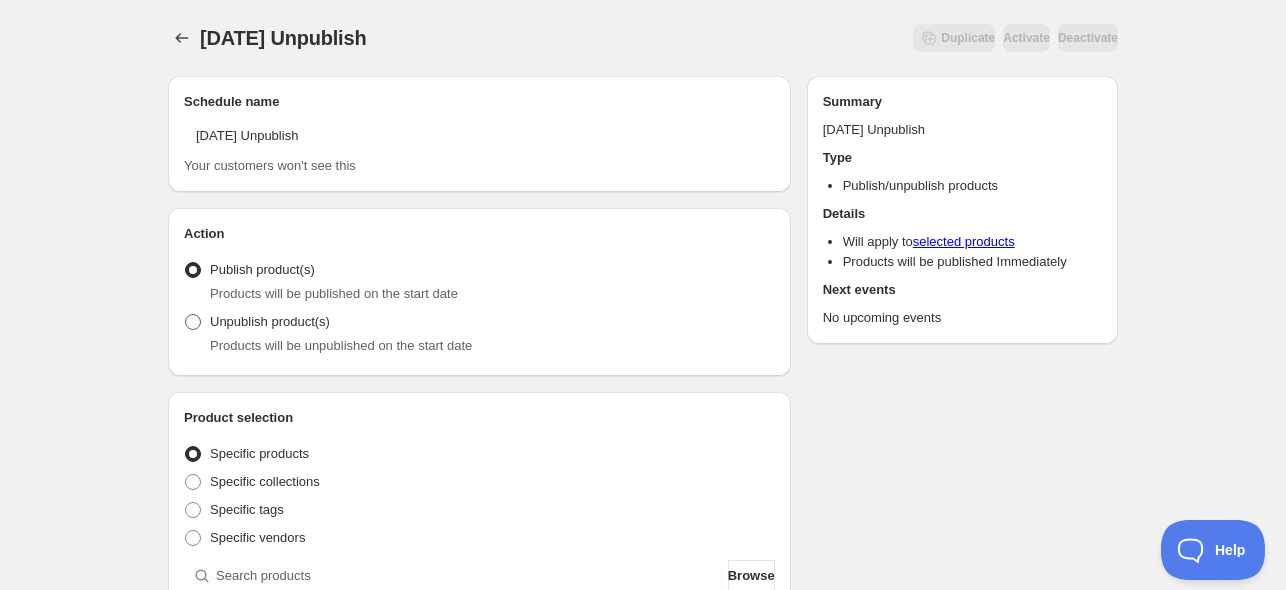 click on "Unpublish product(s)" at bounding box center [270, 321] 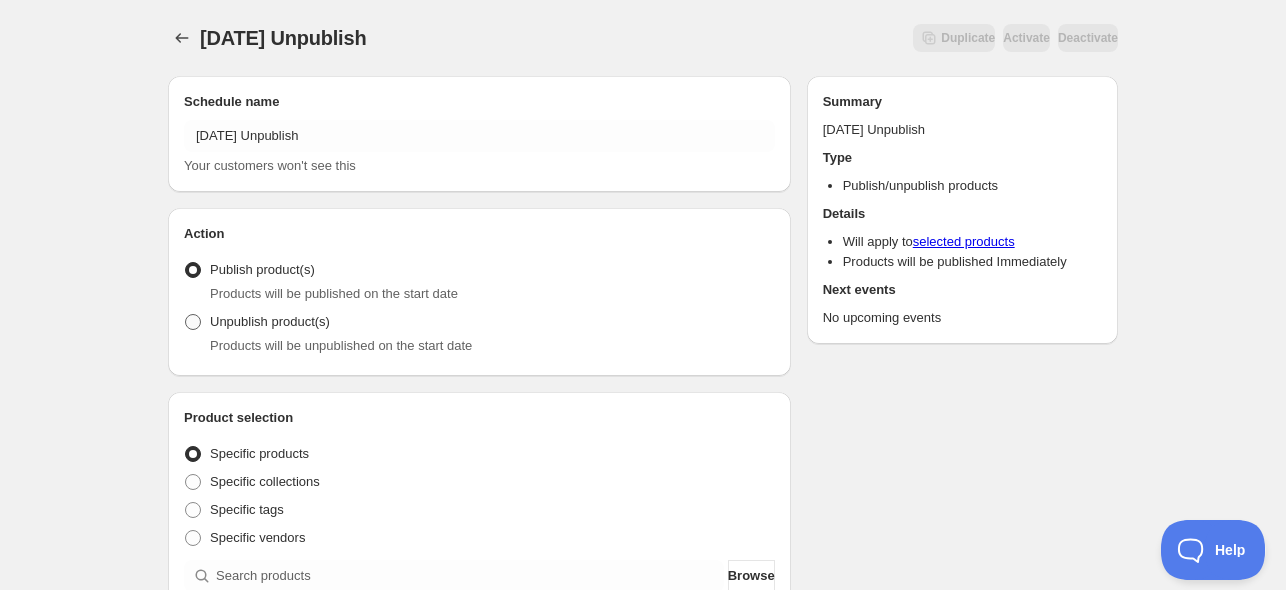 radio on "true" 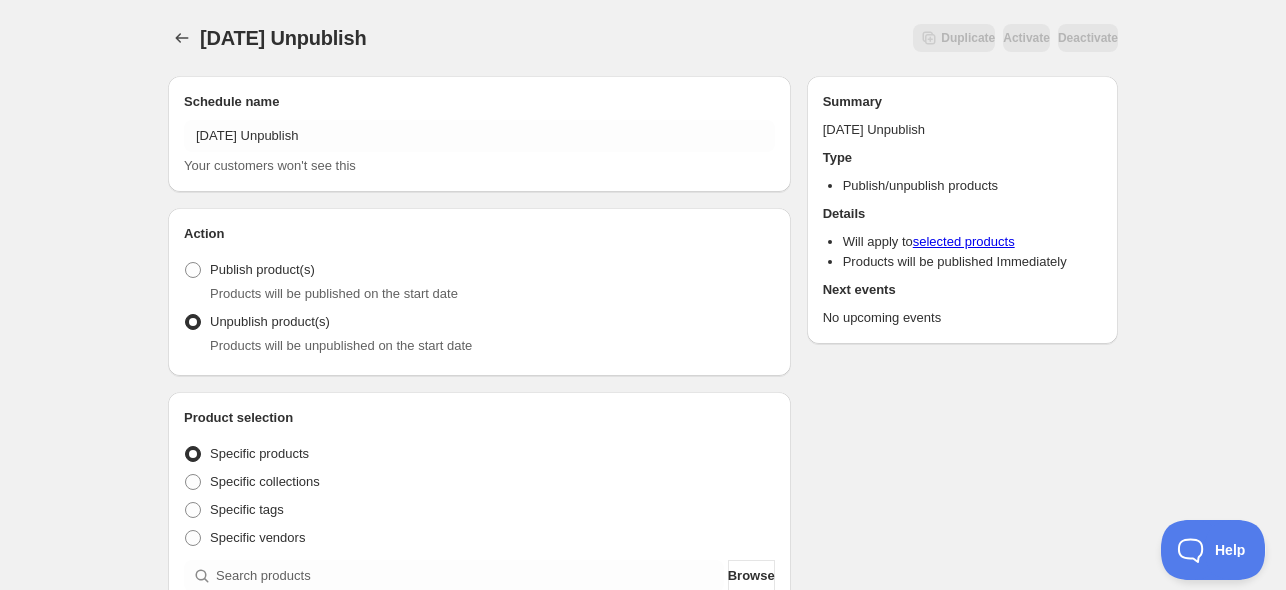 click on "Unpublish product(s)" at bounding box center (270, 321) 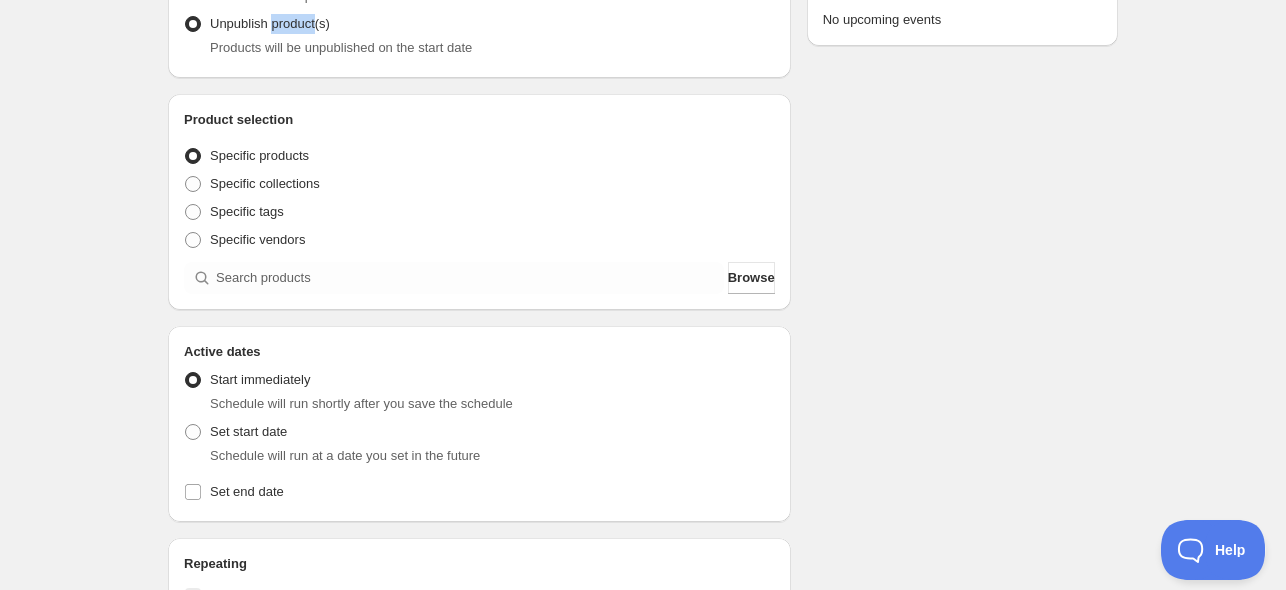 scroll, scrollTop: 333, scrollLeft: 0, axis: vertical 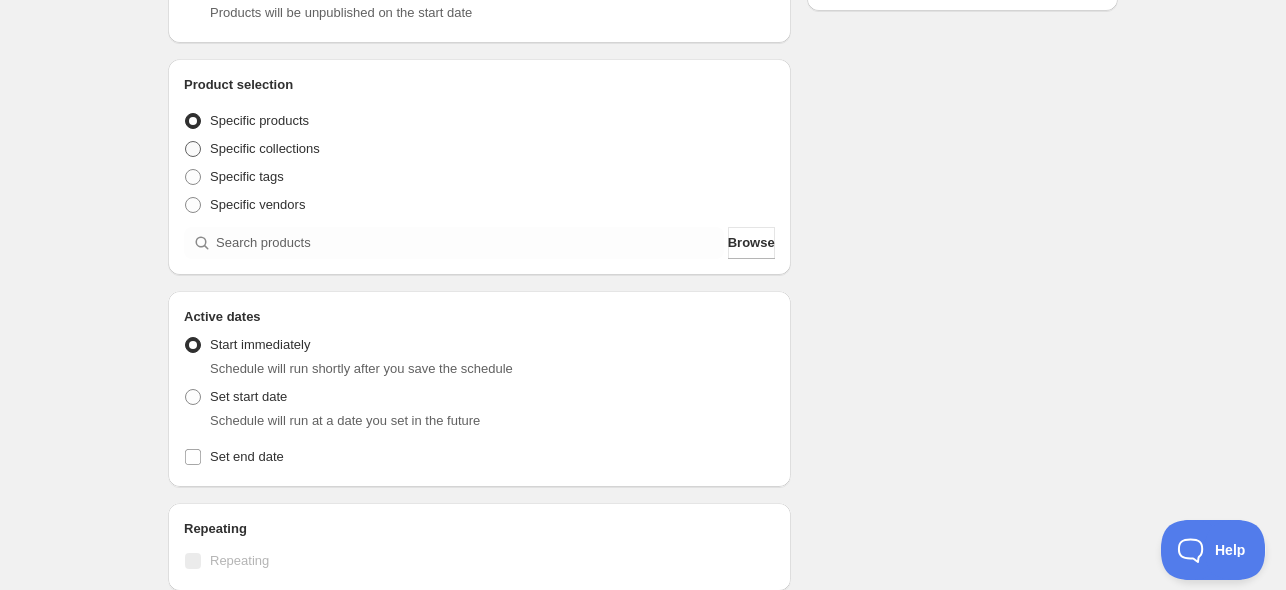 click on "Specific collections" at bounding box center (265, 148) 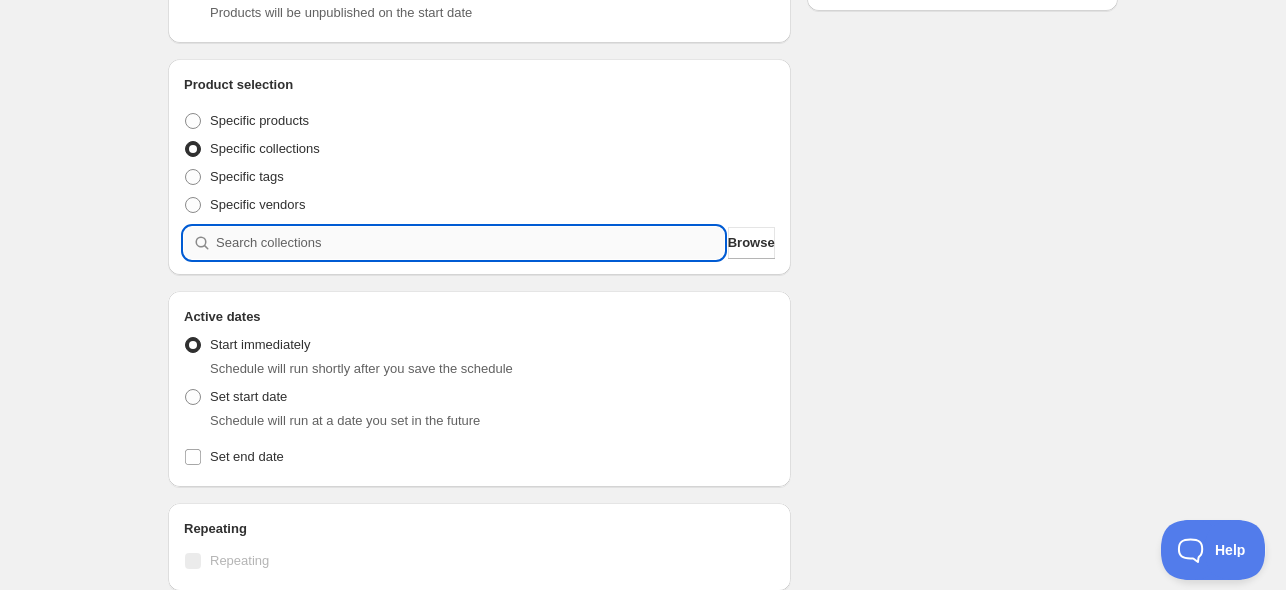 click at bounding box center (470, 243) 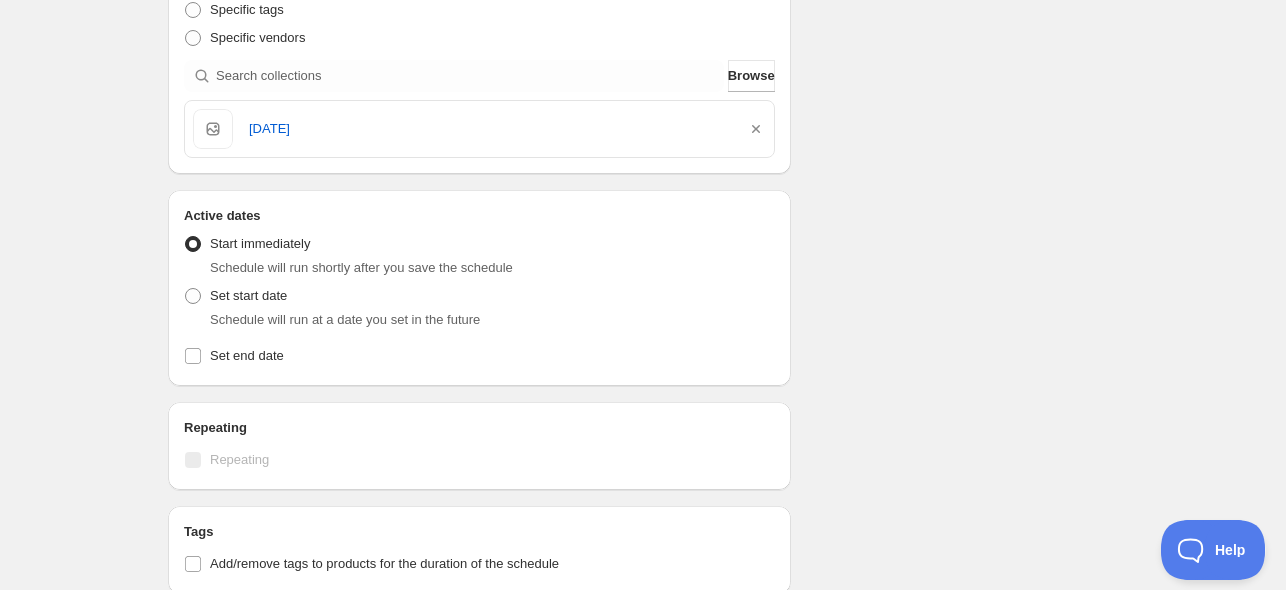scroll, scrollTop: 666, scrollLeft: 0, axis: vertical 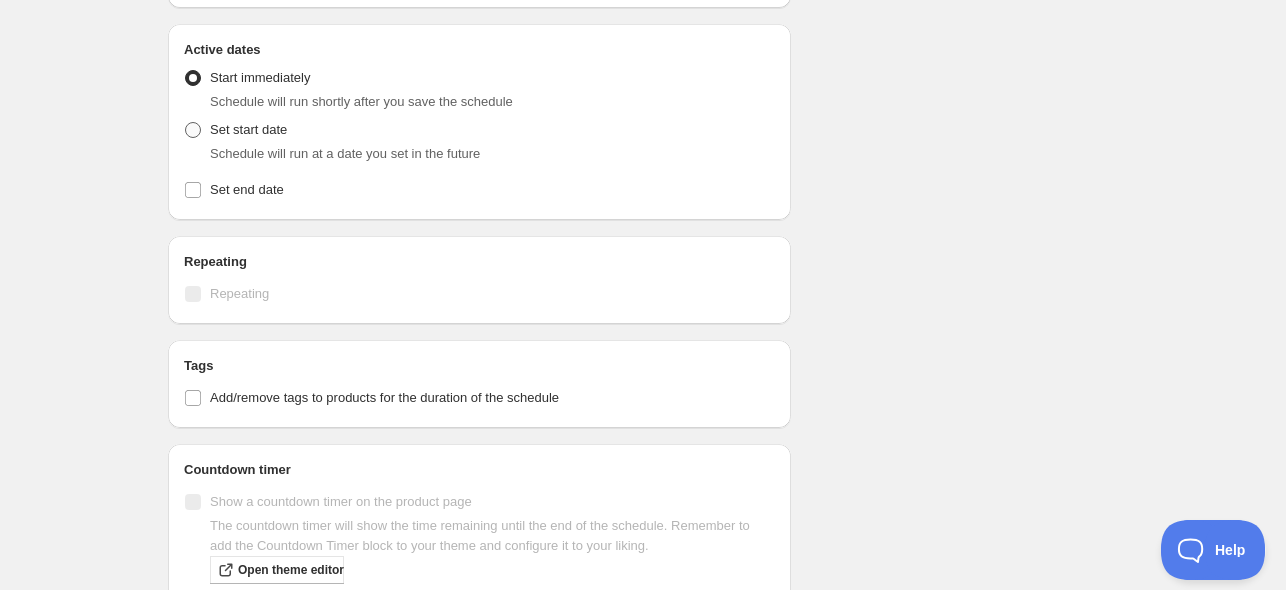 click on "Set start date" at bounding box center [235, 130] 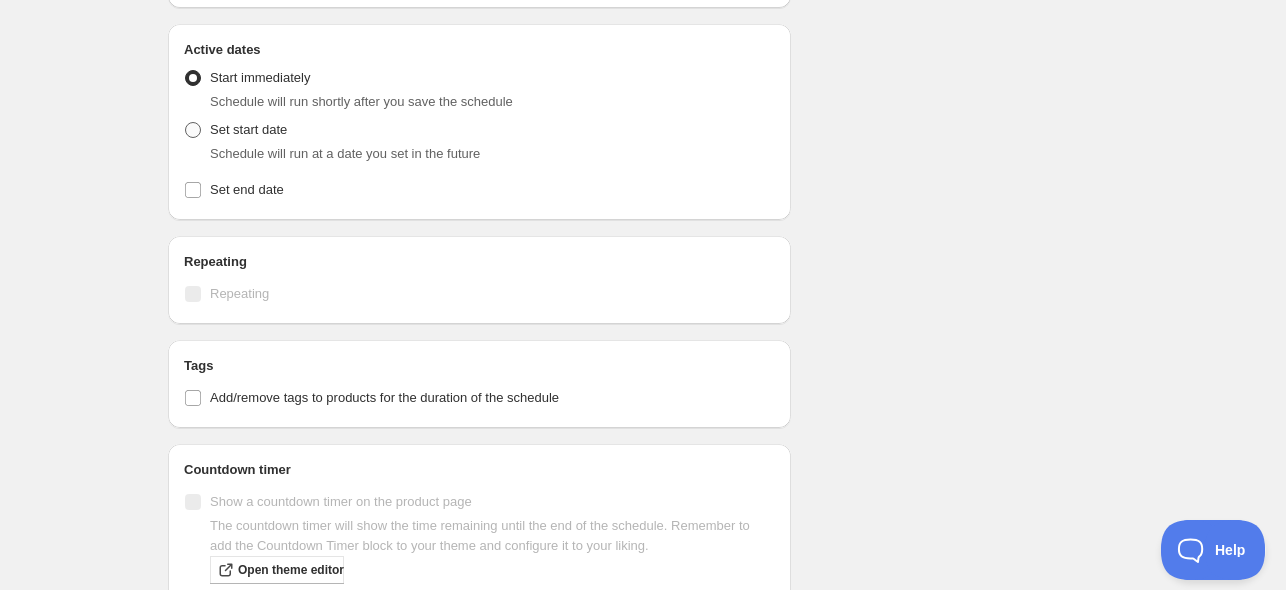 radio on "true" 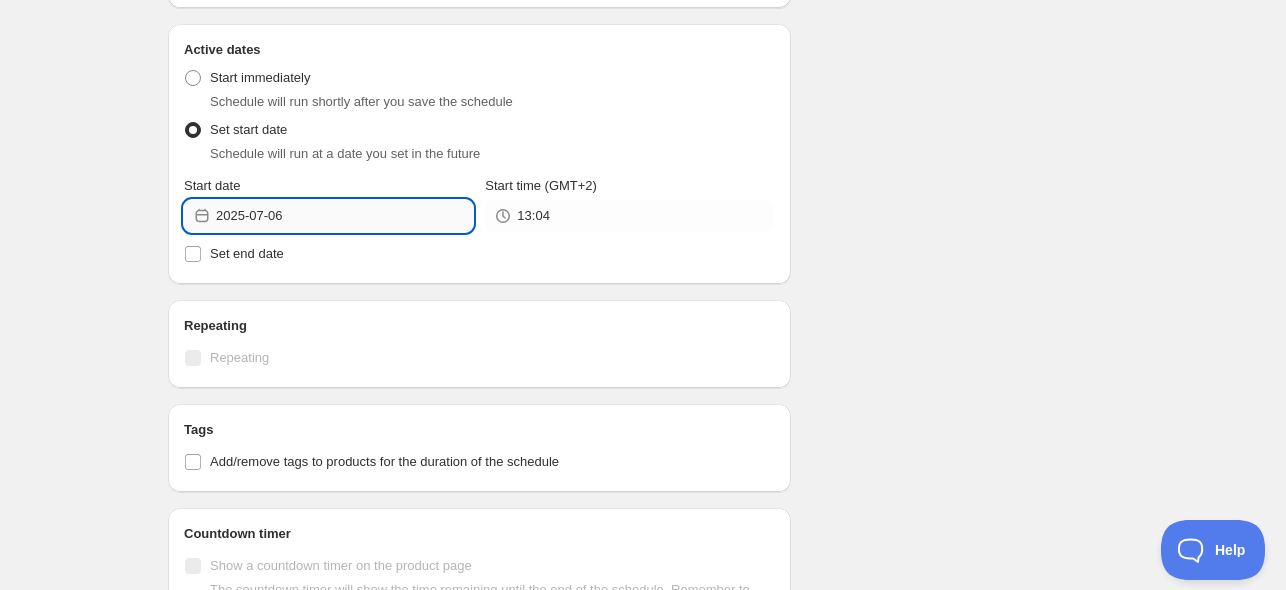 click on "2025-07-06" at bounding box center [344, 216] 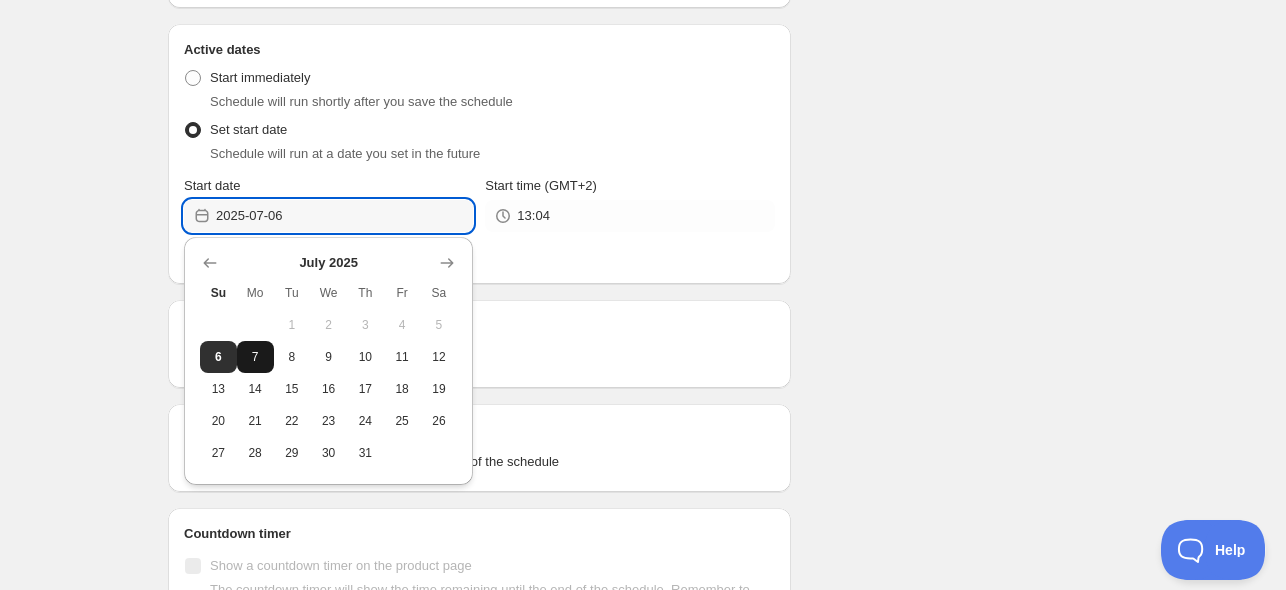 click on "7" at bounding box center (255, 357) 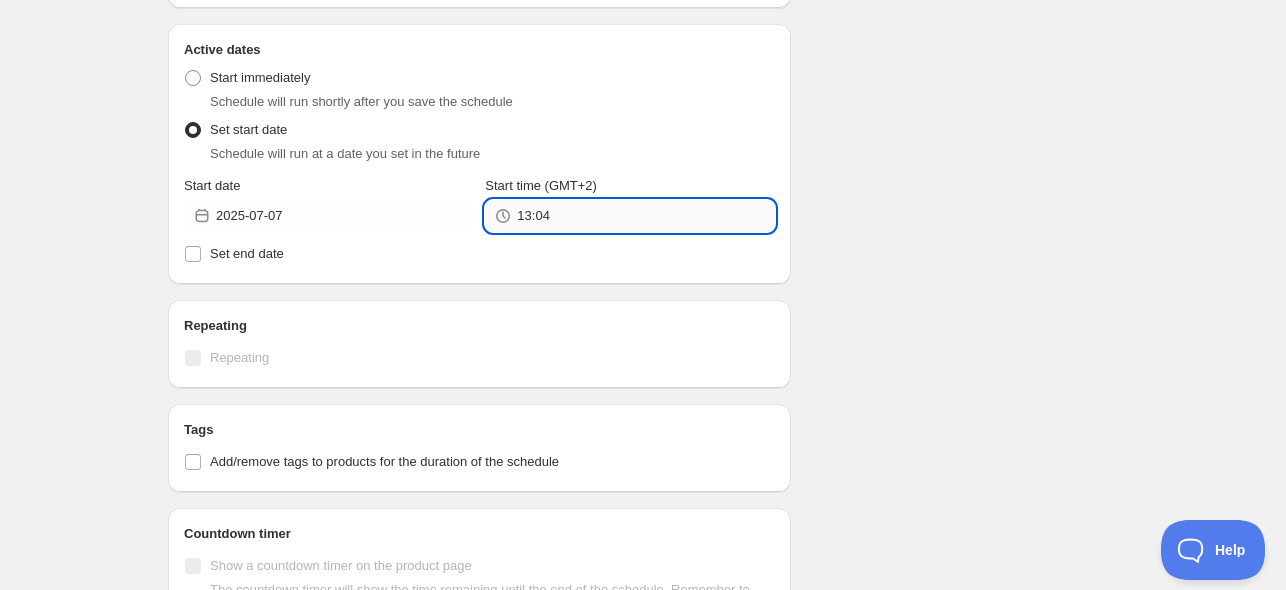 click on "13:04" at bounding box center (645, 216) 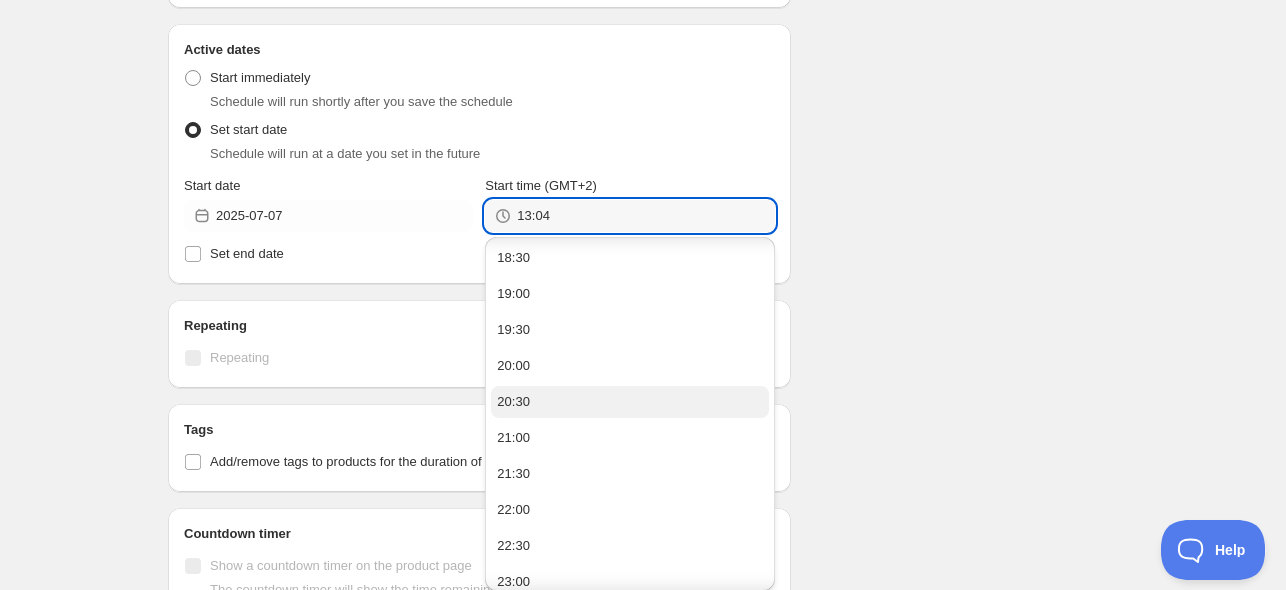 scroll, scrollTop: 1381, scrollLeft: 0, axis: vertical 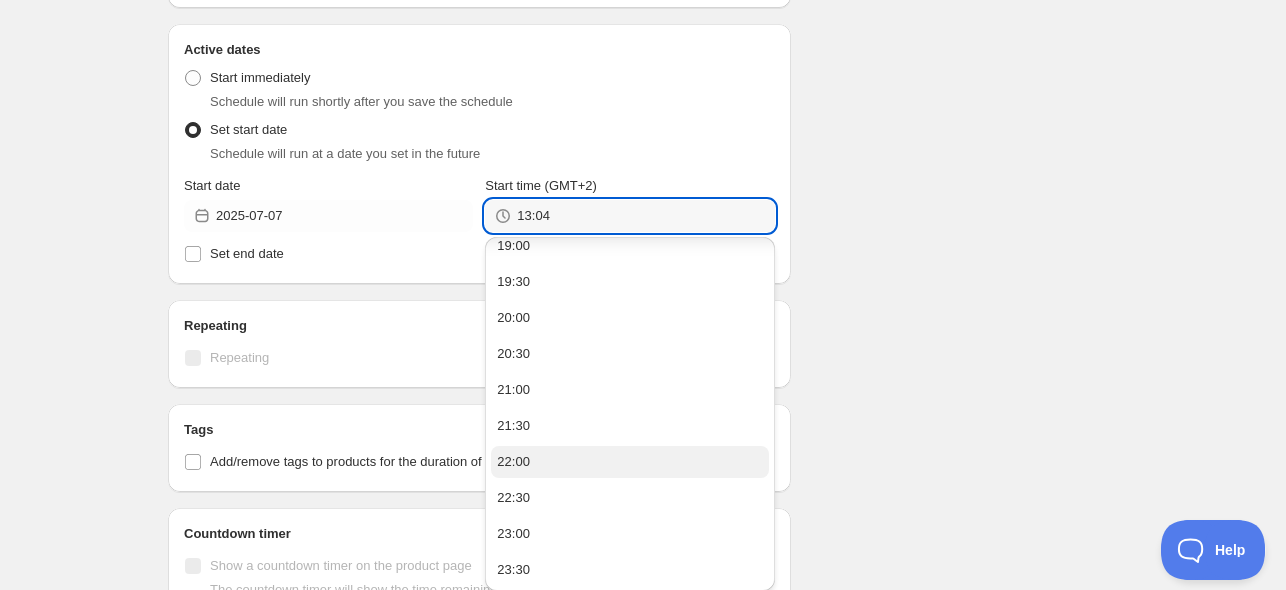 click on "22:00" at bounding box center [629, 462] 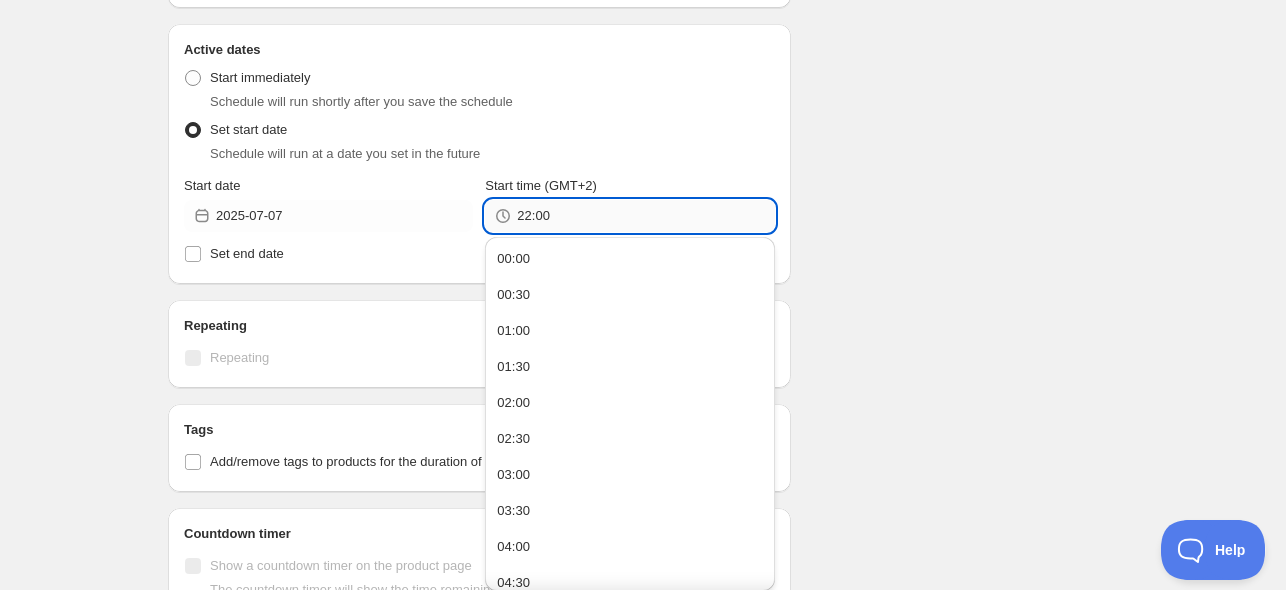 click on "22:00" at bounding box center [645, 216] 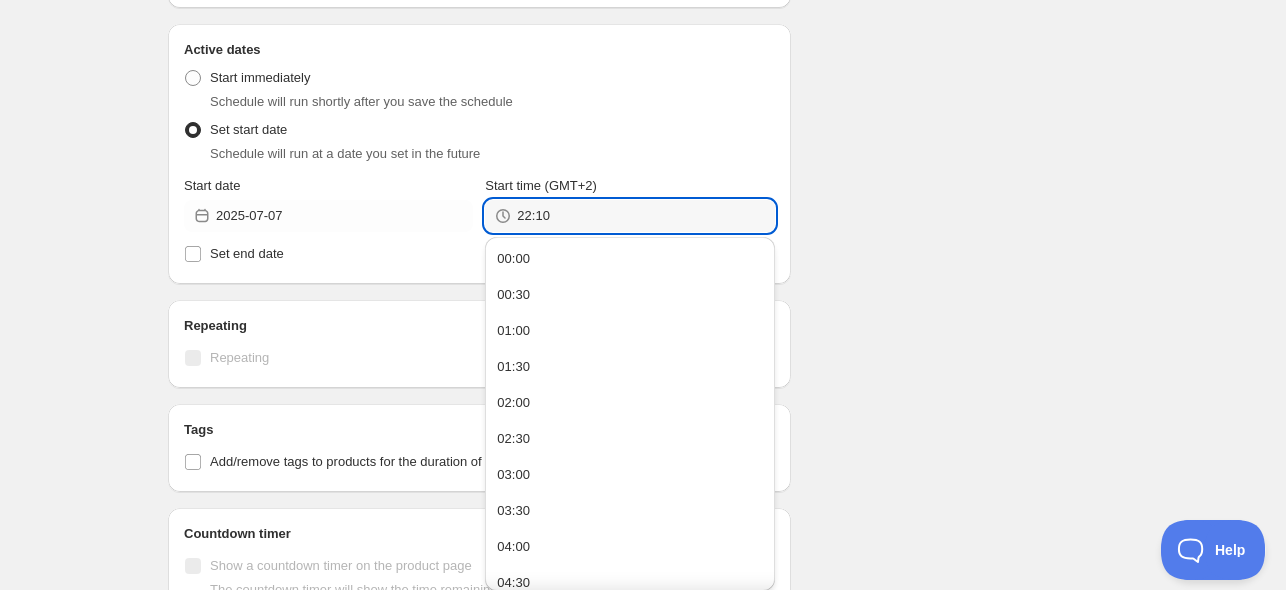 type on "22:10" 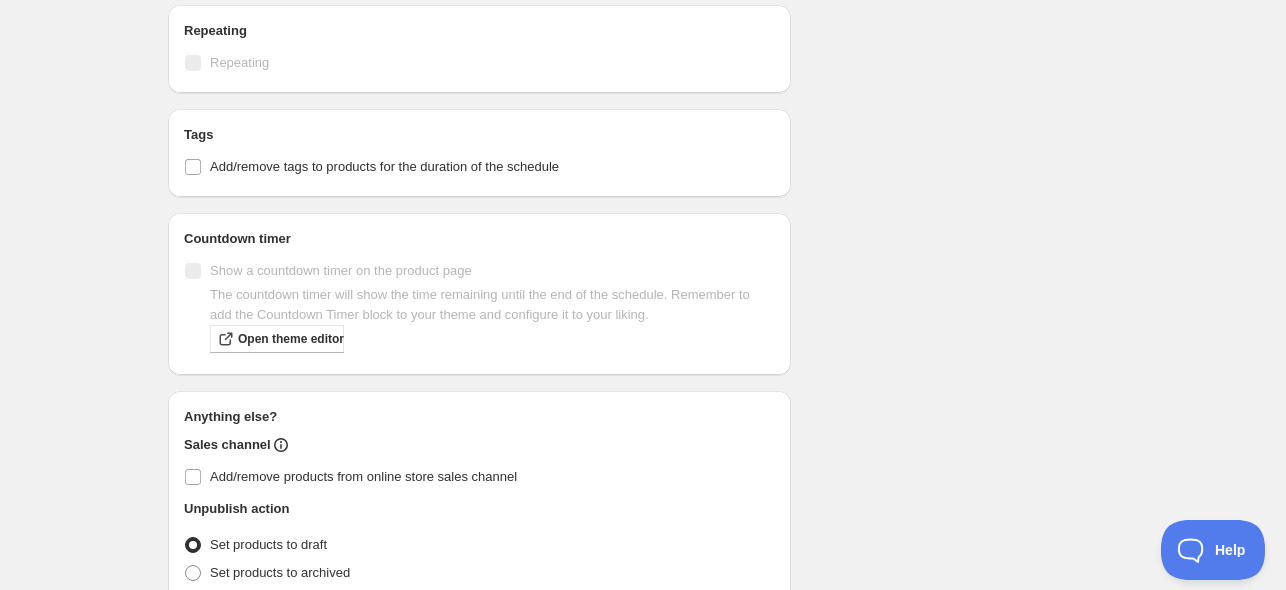 scroll, scrollTop: 1000, scrollLeft: 0, axis: vertical 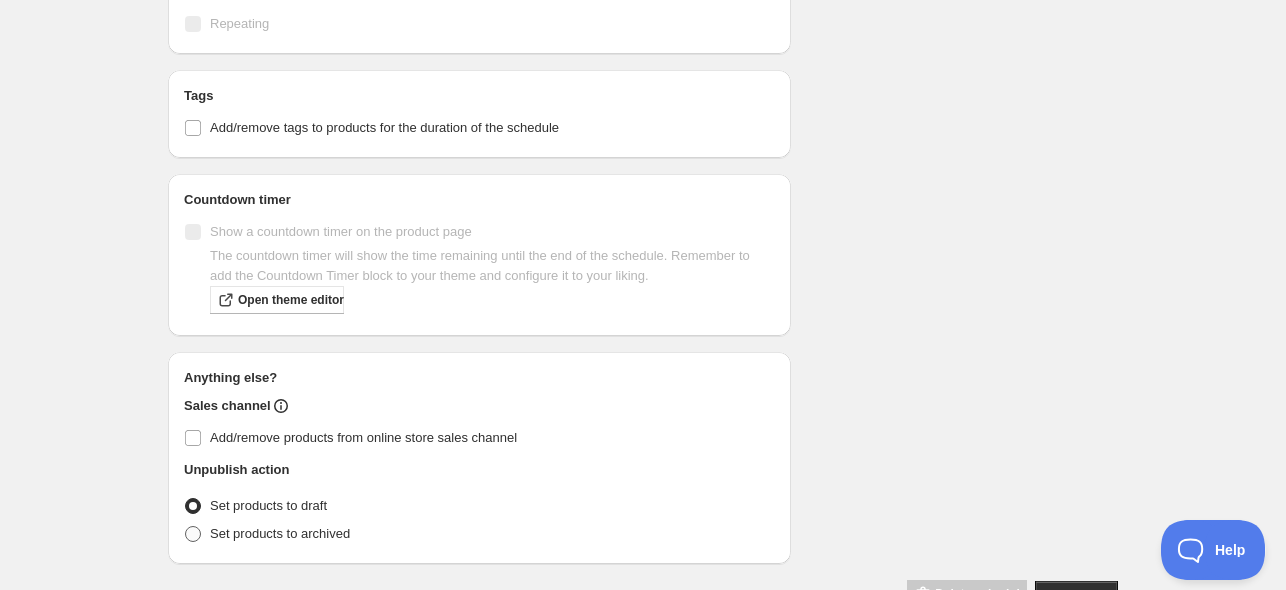 click on "Set products to archived" at bounding box center (267, 534) 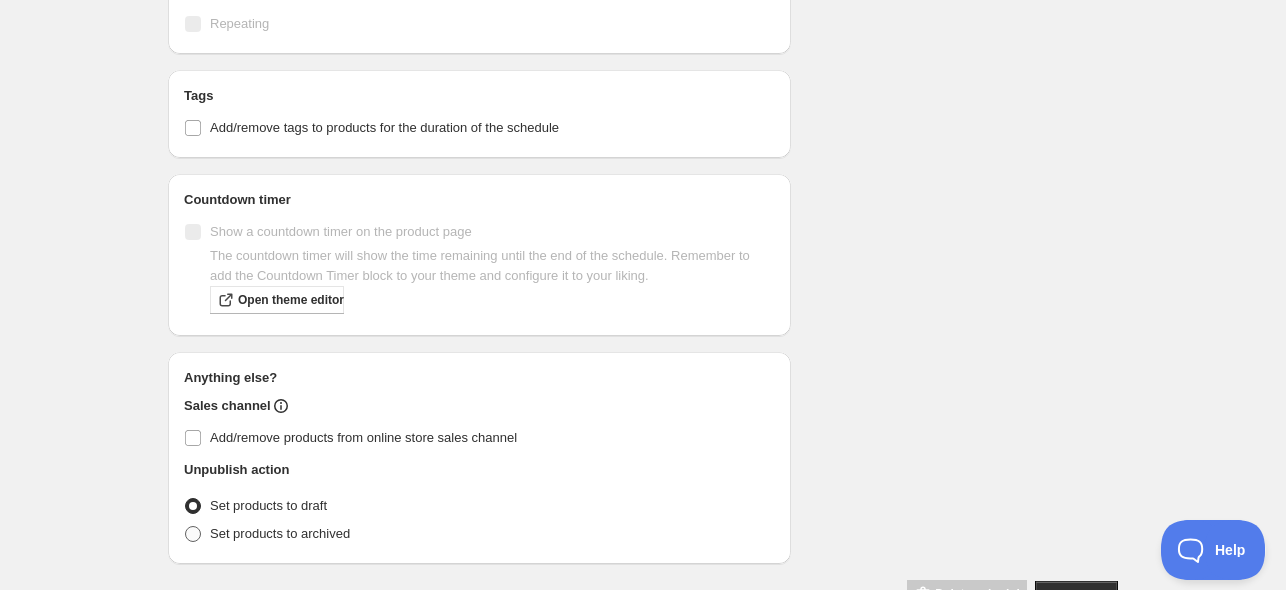 radio on "true" 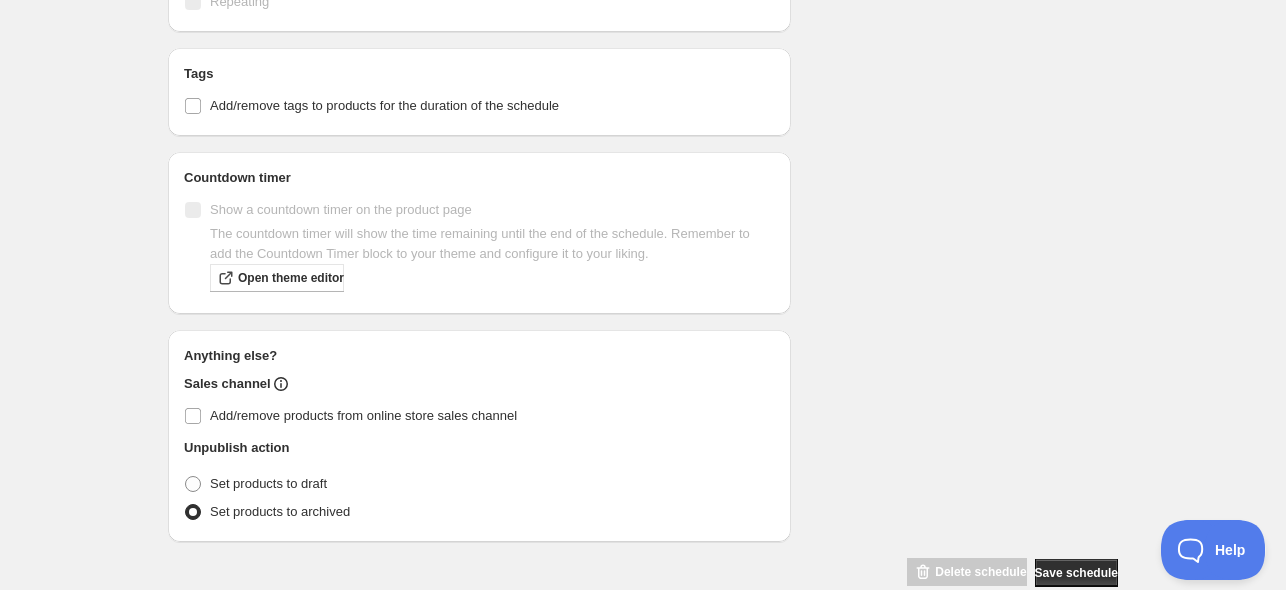 scroll, scrollTop: 1057, scrollLeft: 0, axis: vertical 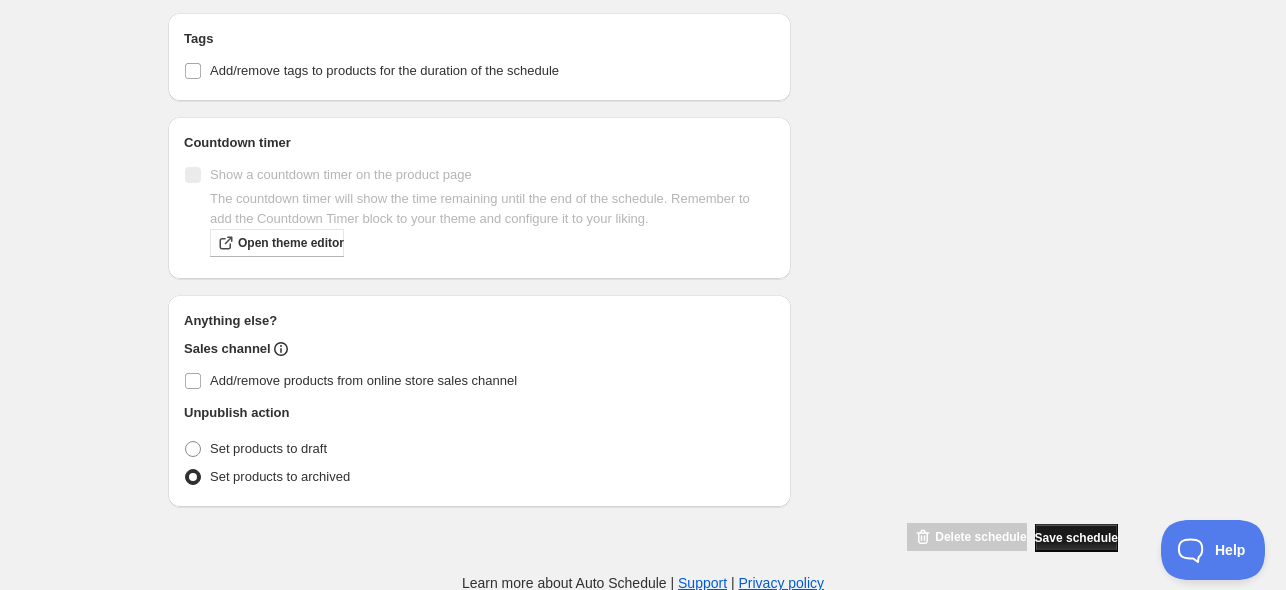click on "Save schedule" at bounding box center [1076, 538] 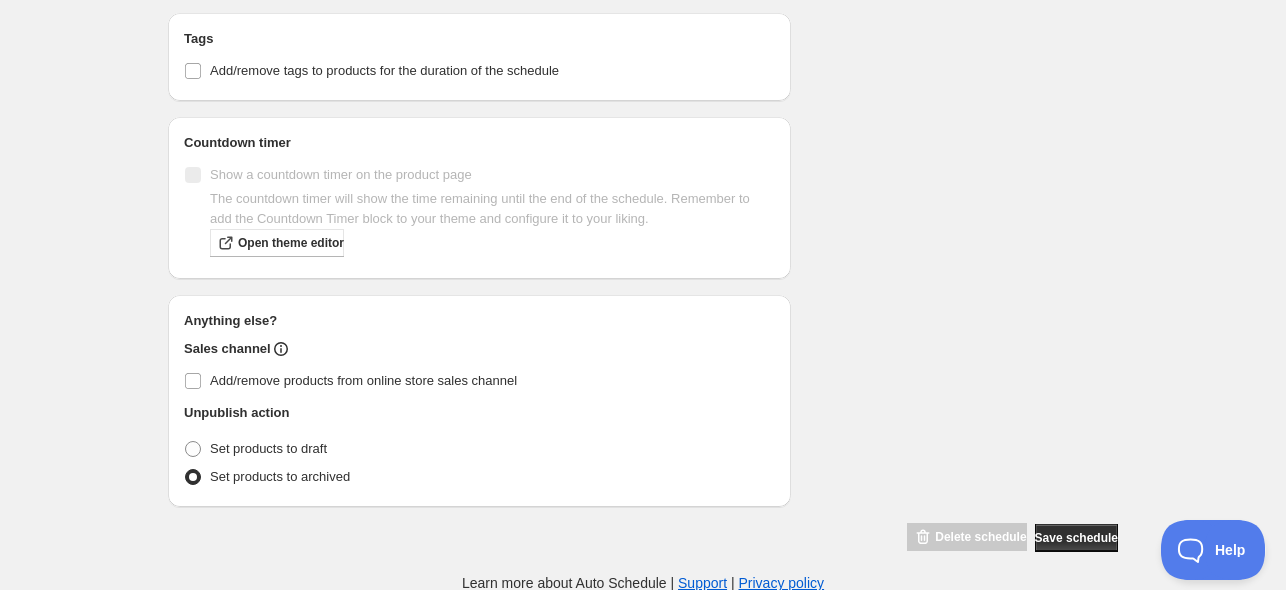 scroll, scrollTop: 0, scrollLeft: 0, axis: both 